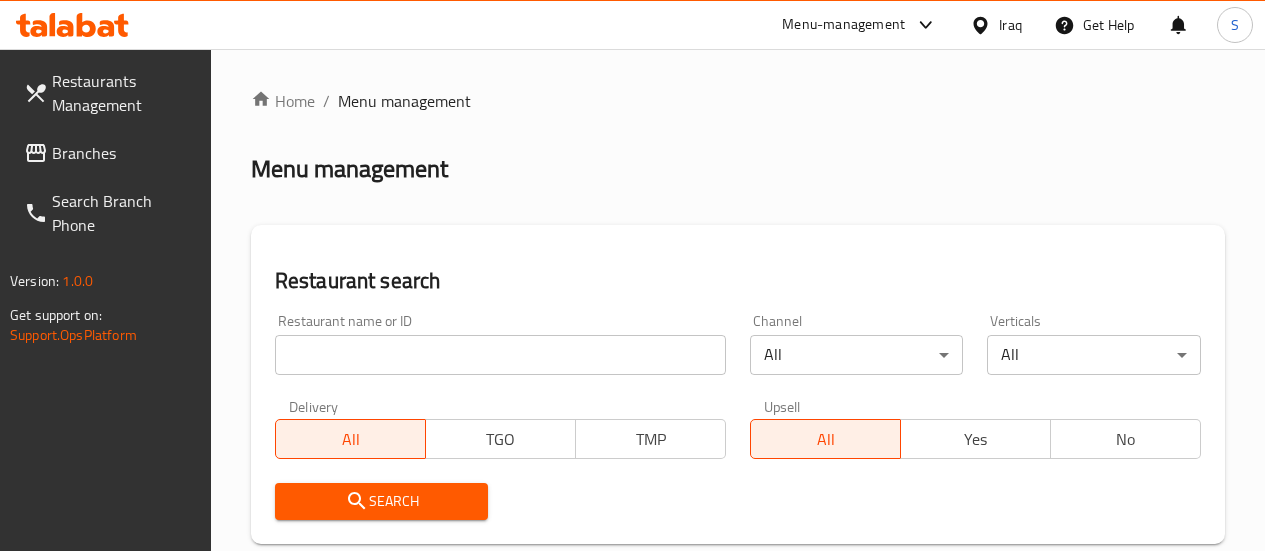 scroll, scrollTop: 0, scrollLeft: 0, axis: both 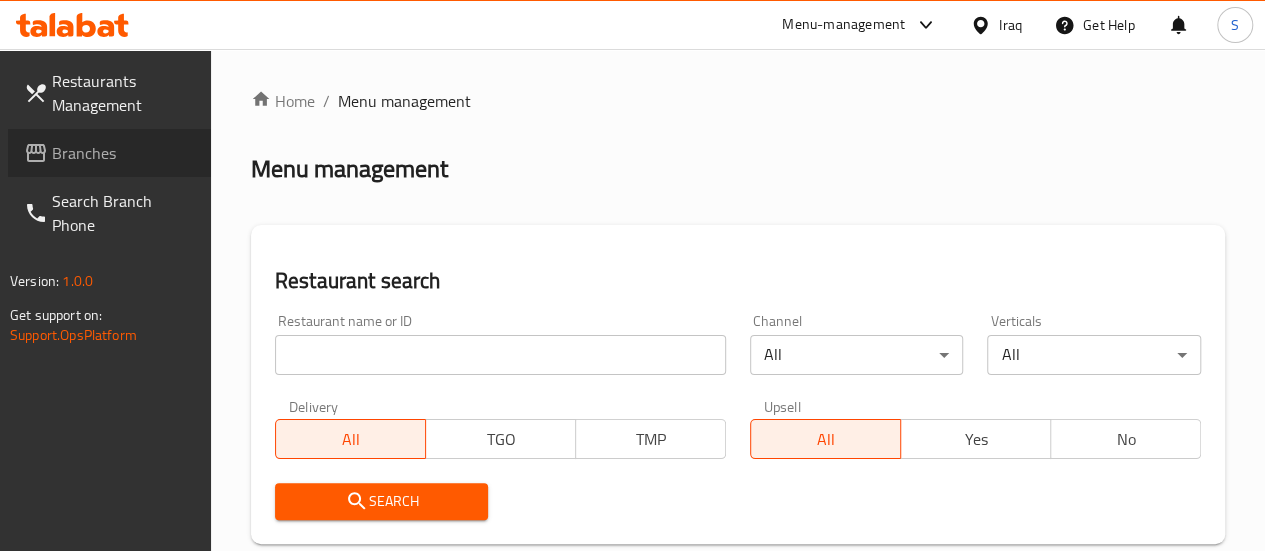 click on "Branches" at bounding box center (123, 153) 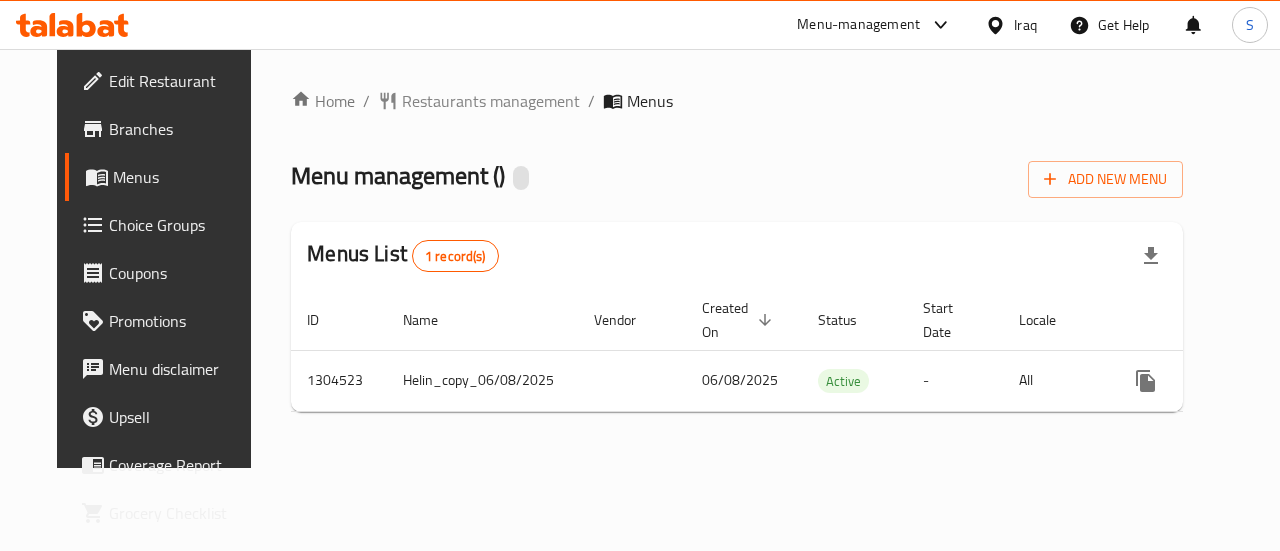 scroll, scrollTop: 0, scrollLeft: 0, axis: both 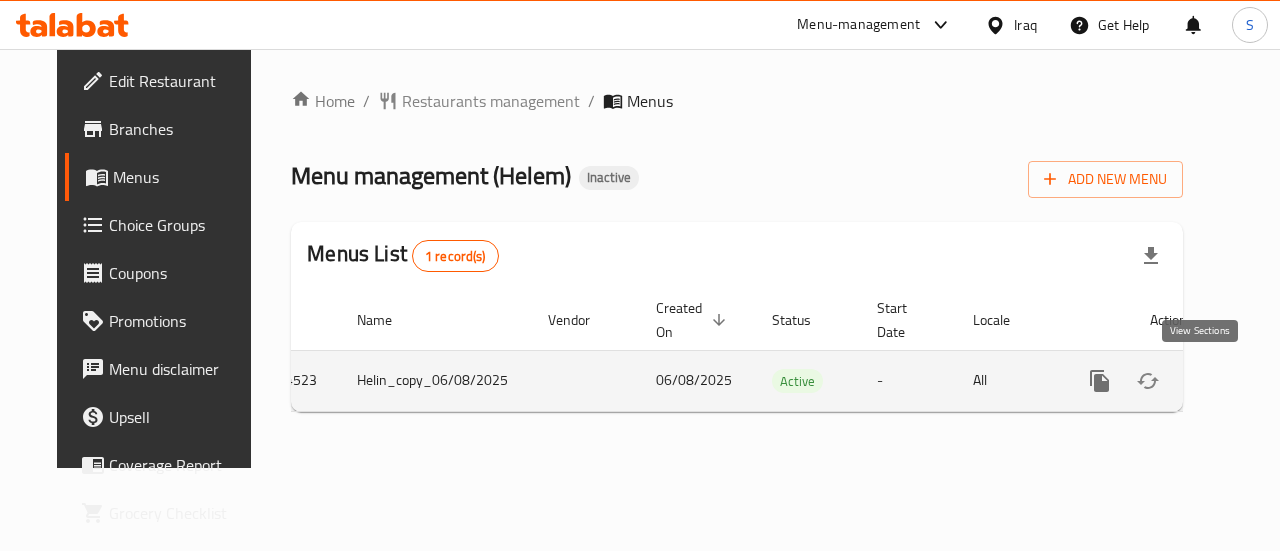 click 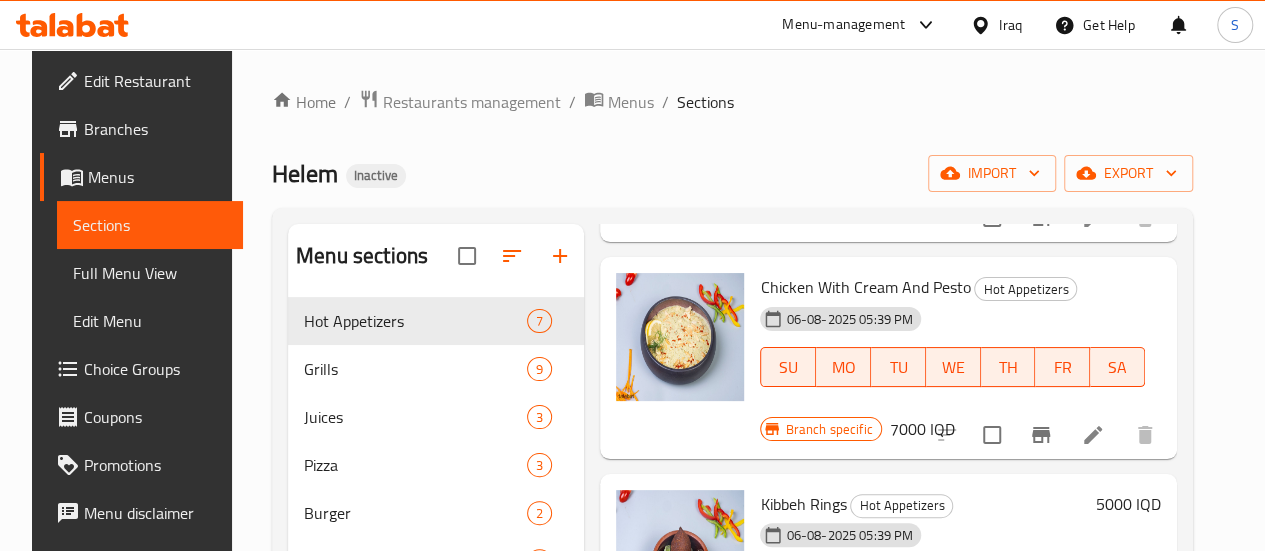 scroll, scrollTop: 848, scrollLeft: 0, axis: vertical 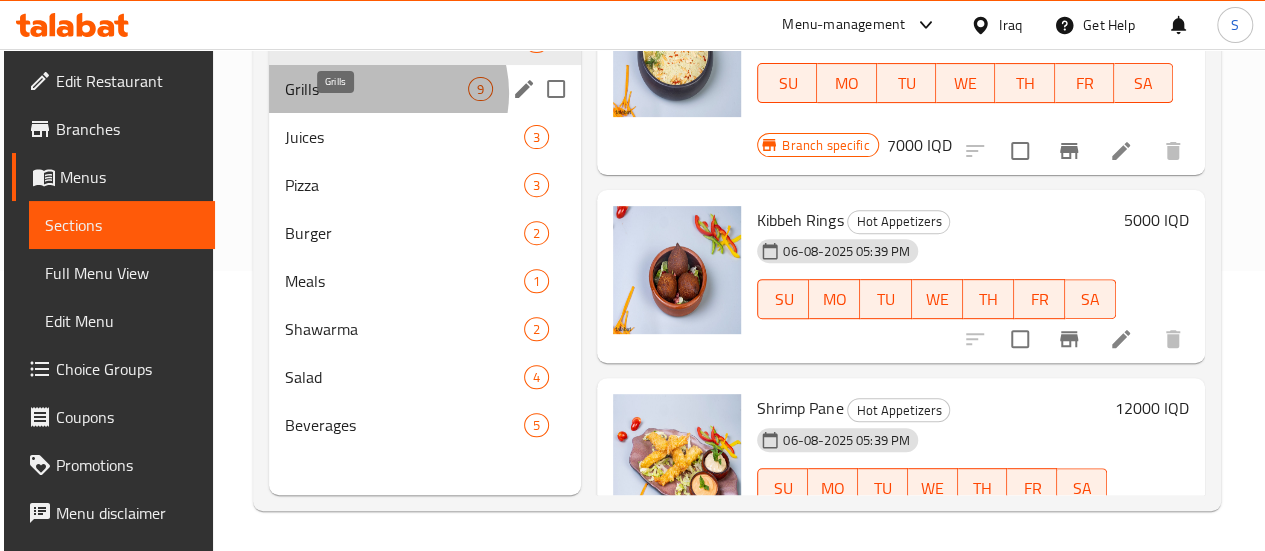 click on "Grills" at bounding box center (376, 89) 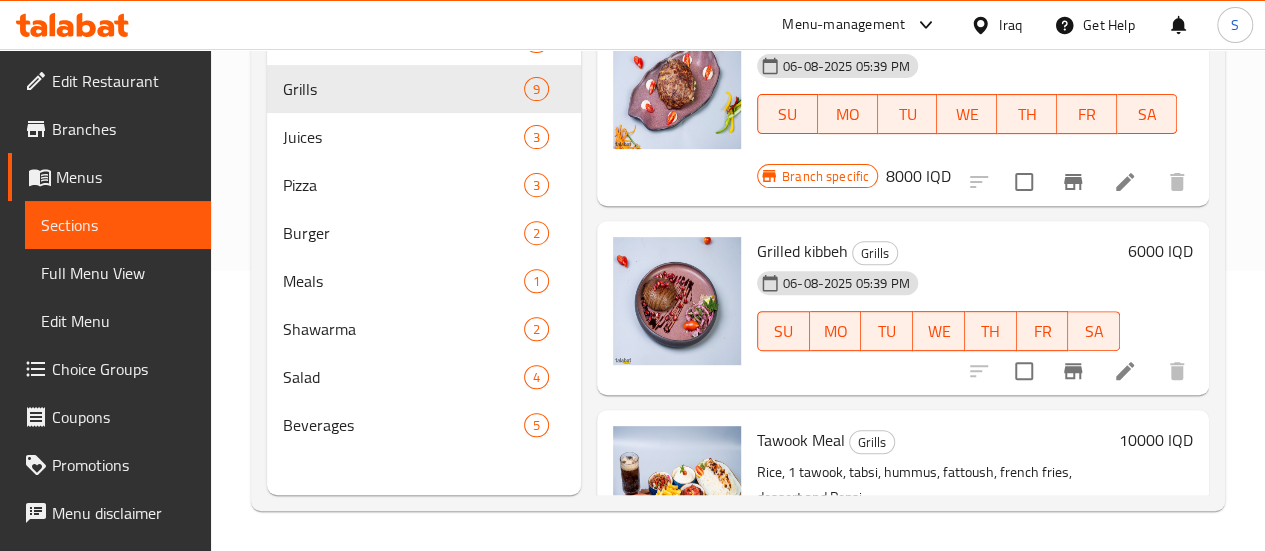 scroll, scrollTop: 0, scrollLeft: 0, axis: both 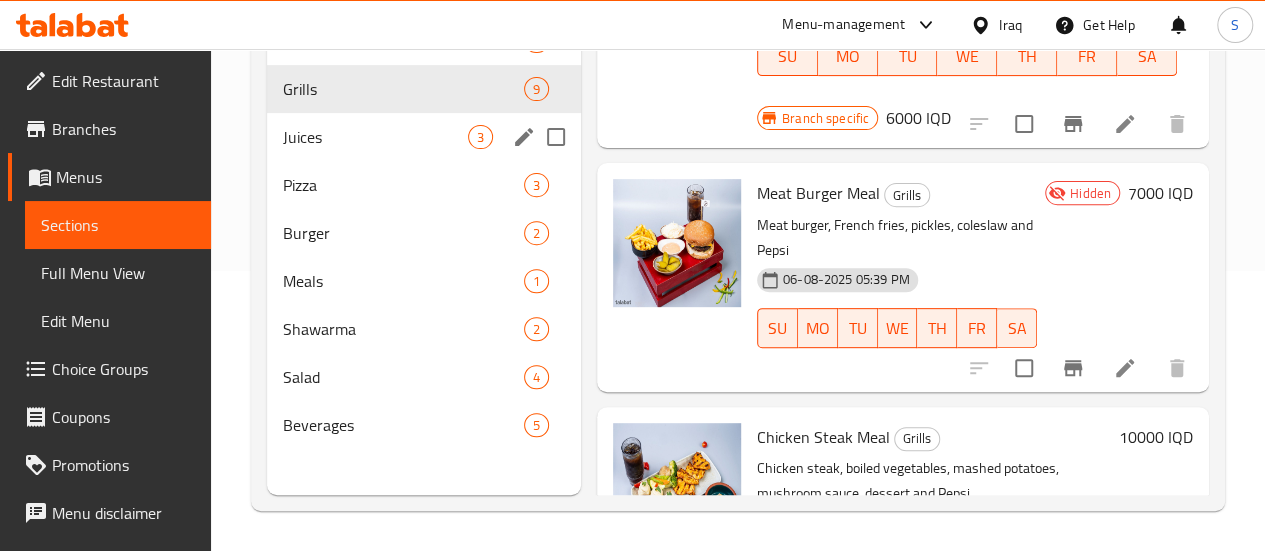 click on "Juices" at bounding box center (375, 137) 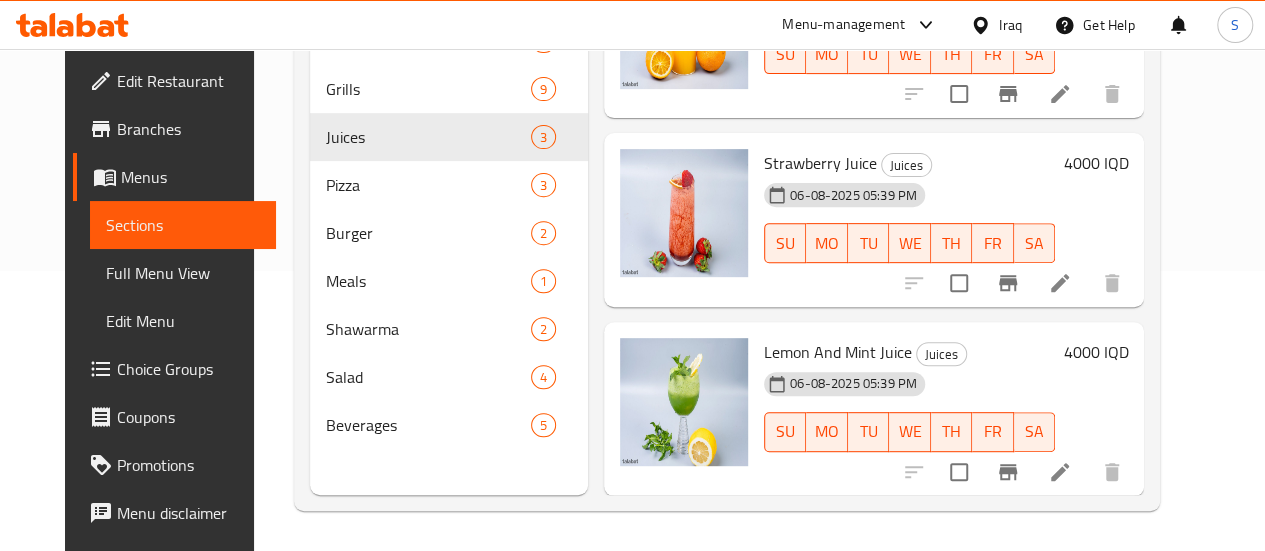 scroll, scrollTop: 0, scrollLeft: 0, axis: both 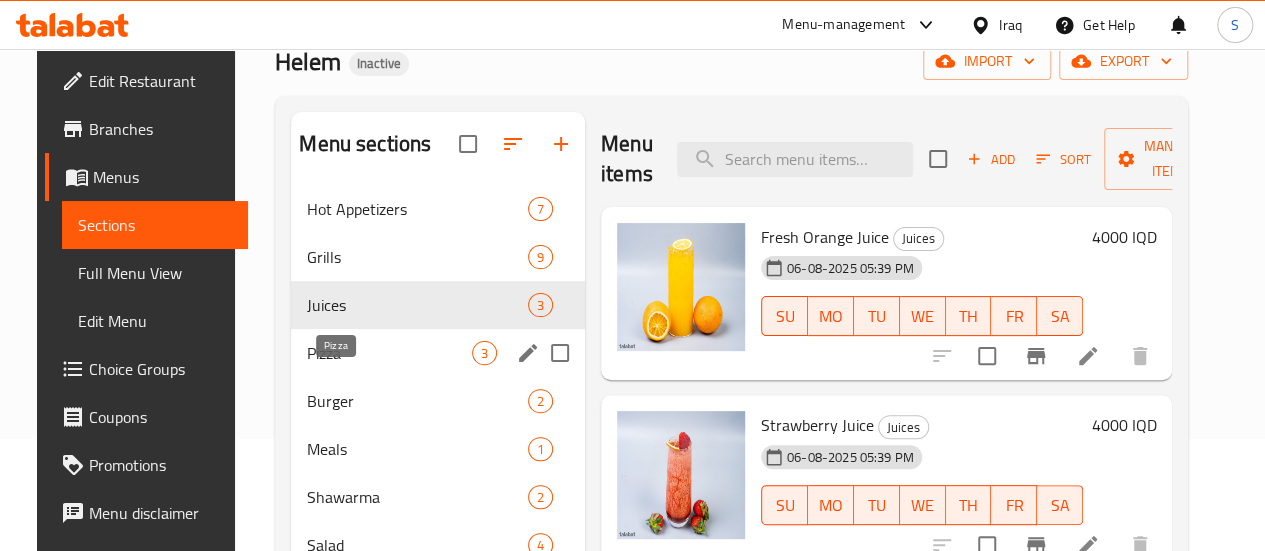 click on "Pizza" at bounding box center [389, 353] 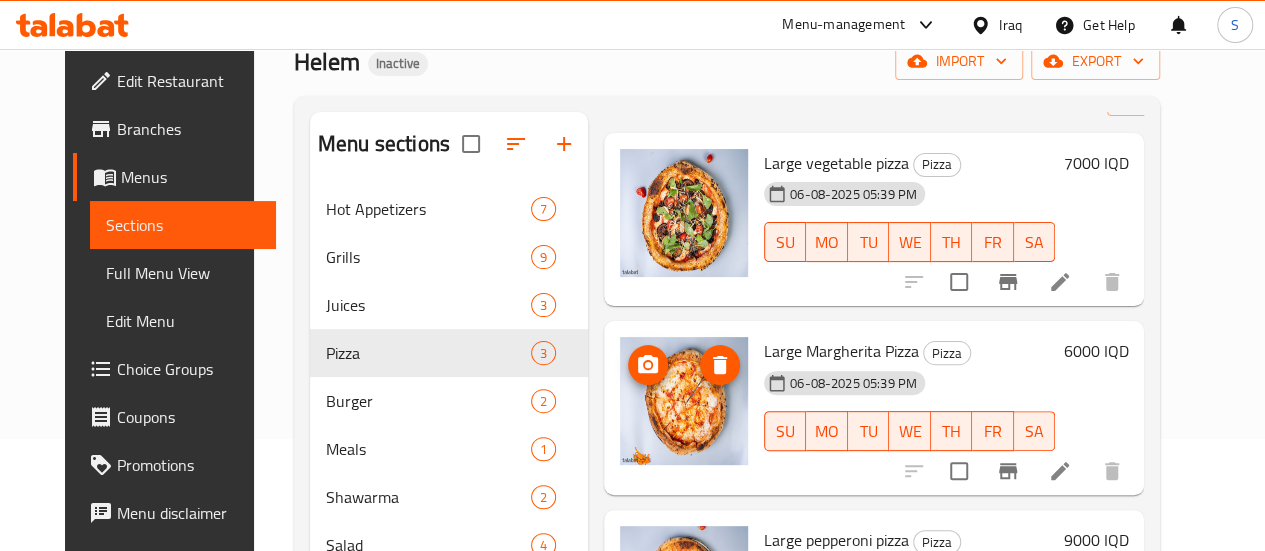 scroll, scrollTop: 94, scrollLeft: 0, axis: vertical 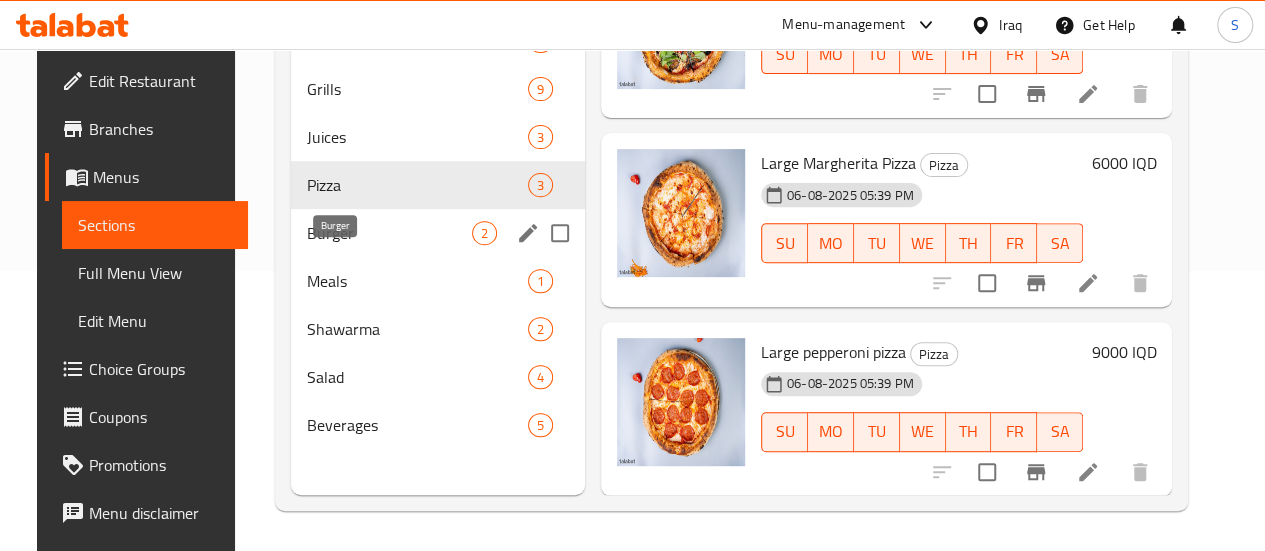 click on "Burger" at bounding box center (389, 233) 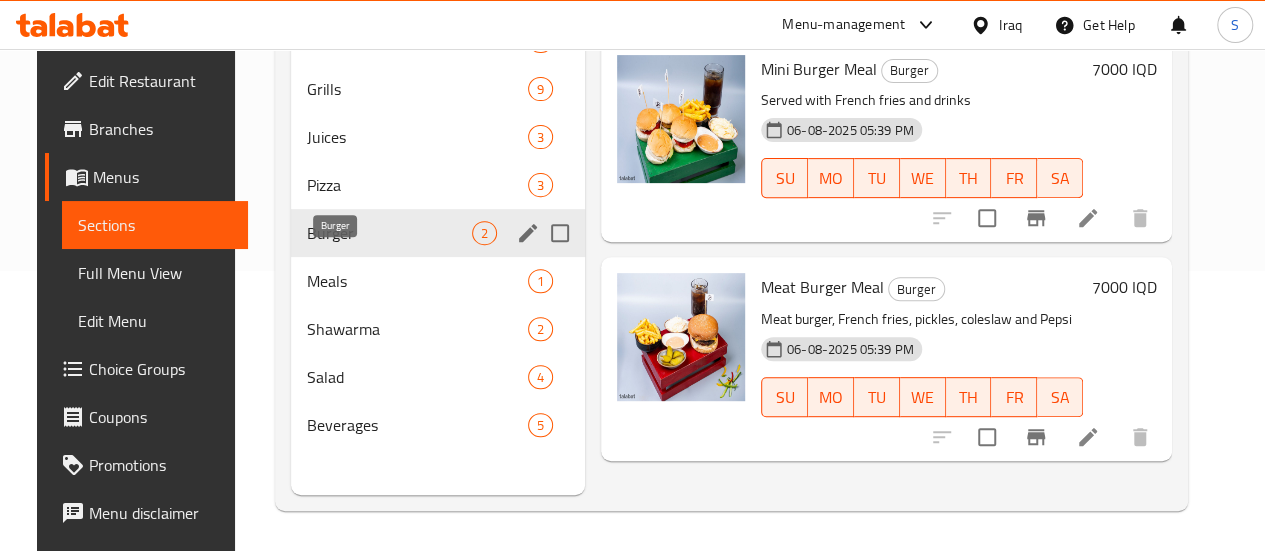 scroll, scrollTop: 0, scrollLeft: 0, axis: both 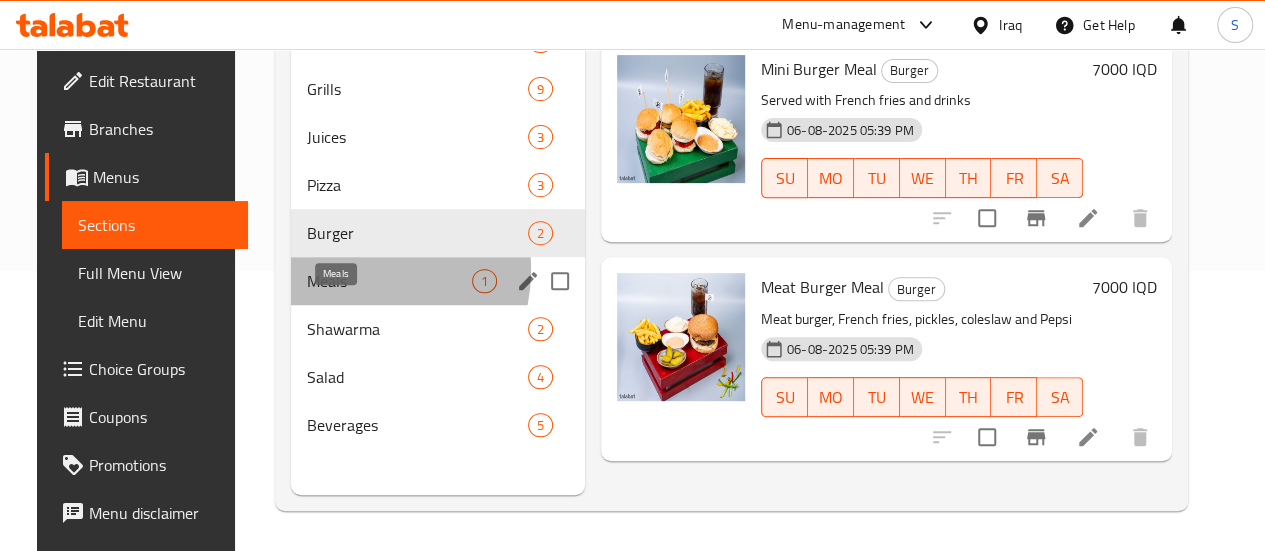 click on "Meals" at bounding box center [389, 281] 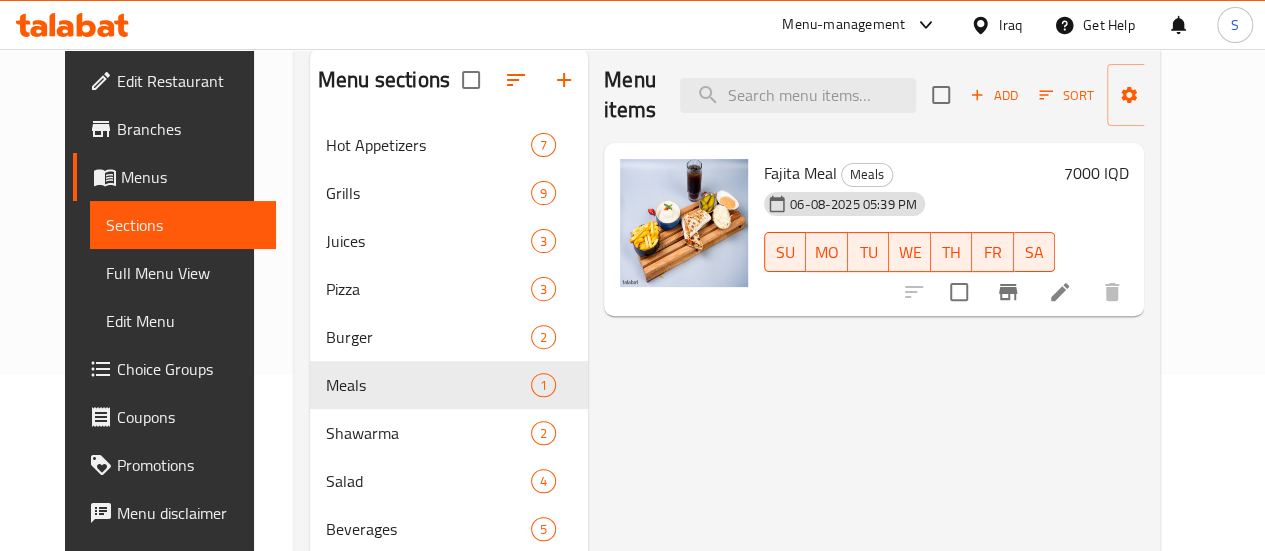 scroll, scrollTop: 280, scrollLeft: 0, axis: vertical 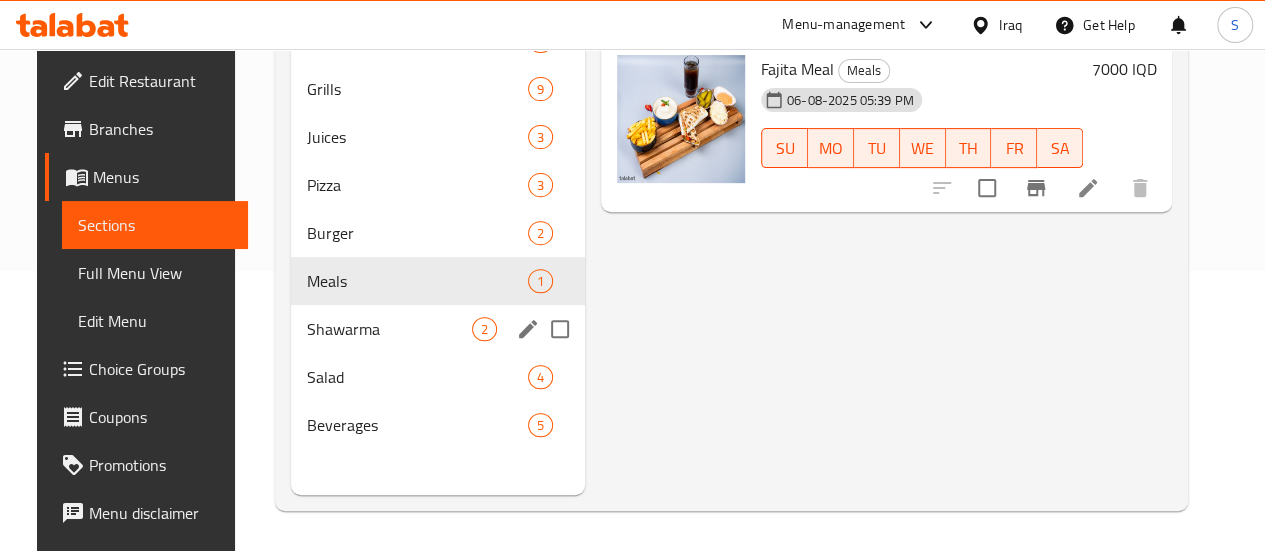 click on "Shawarma" at bounding box center [389, 329] 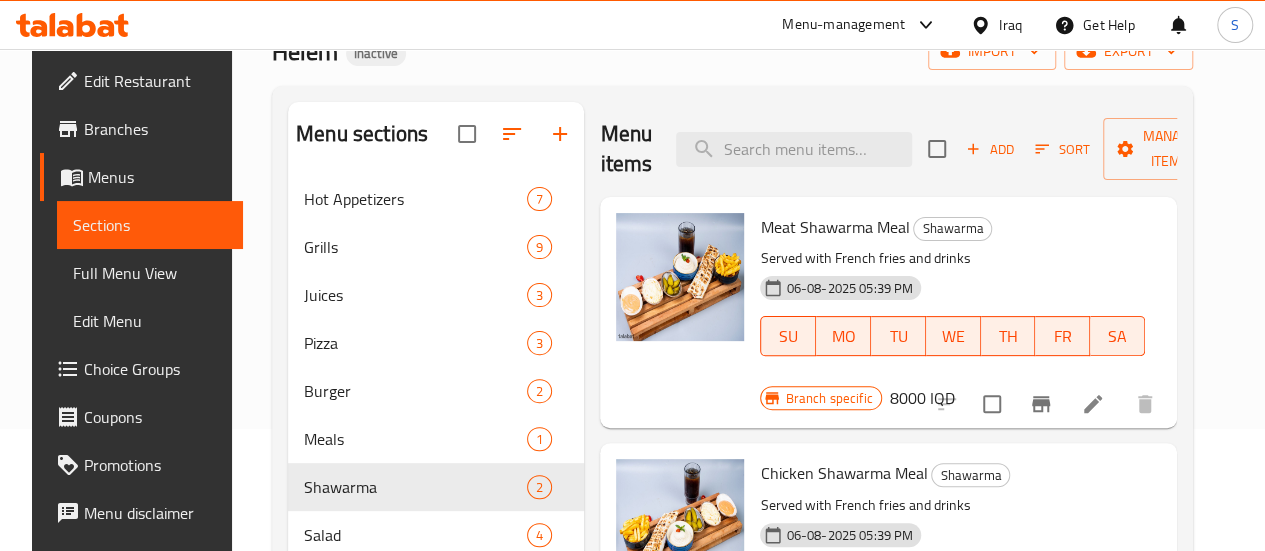 scroll, scrollTop: 280, scrollLeft: 0, axis: vertical 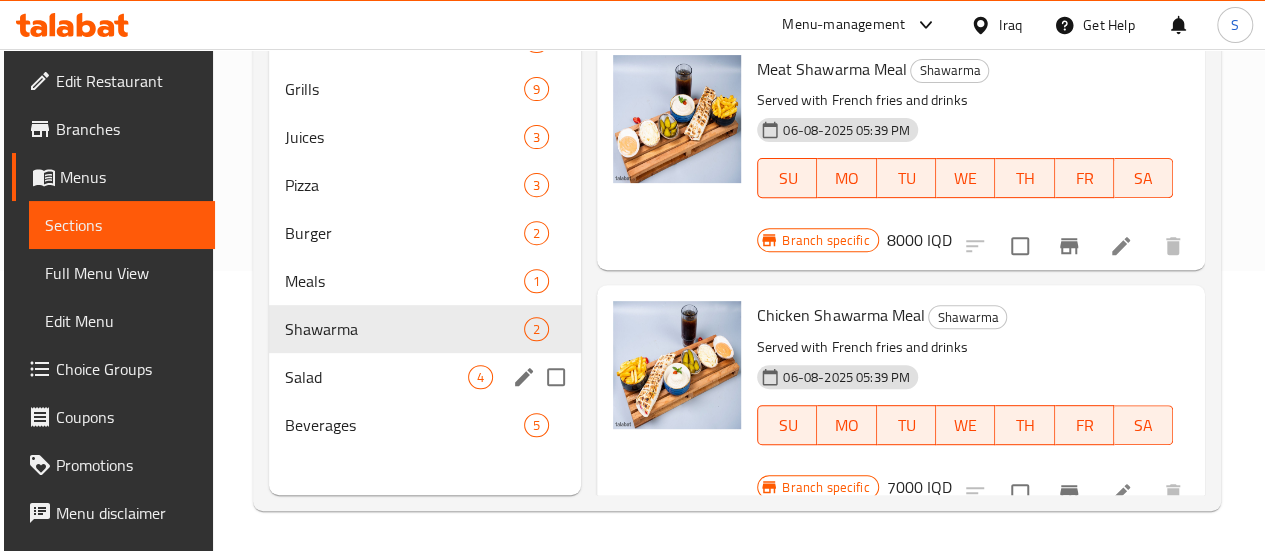click on "Salad 4" at bounding box center [425, 377] 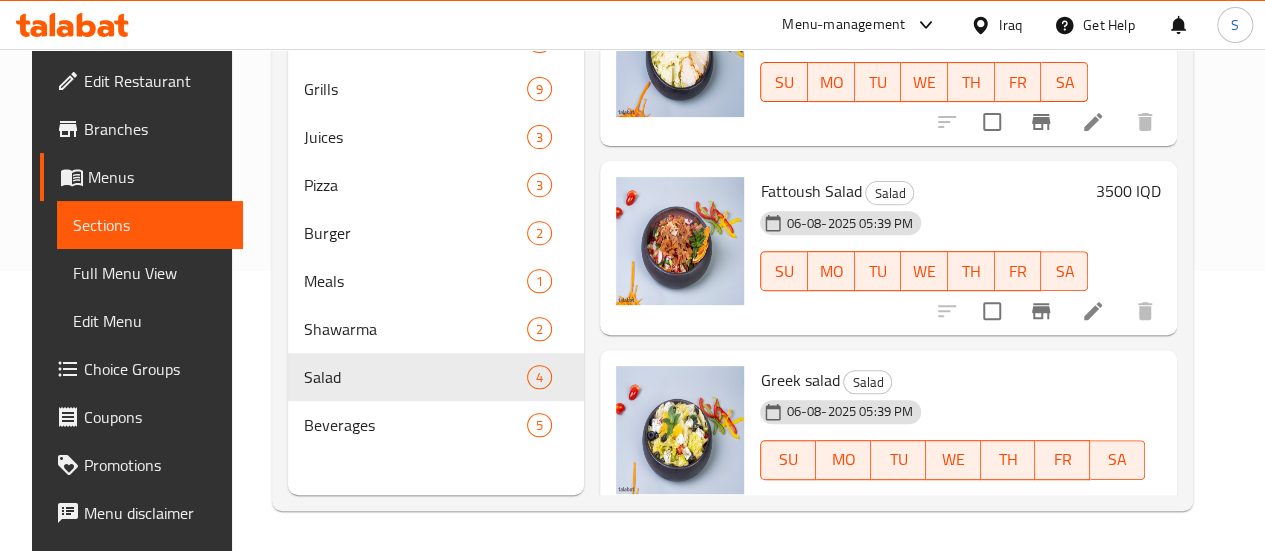 scroll, scrollTop: 0, scrollLeft: 0, axis: both 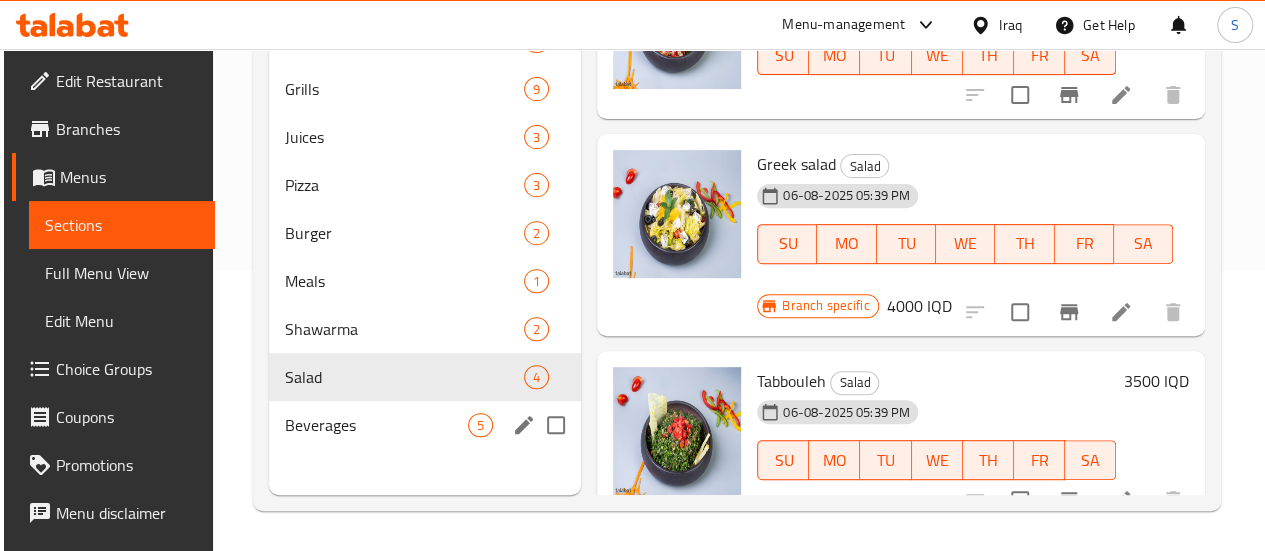click on "Beverages" at bounding box center [376, 425] 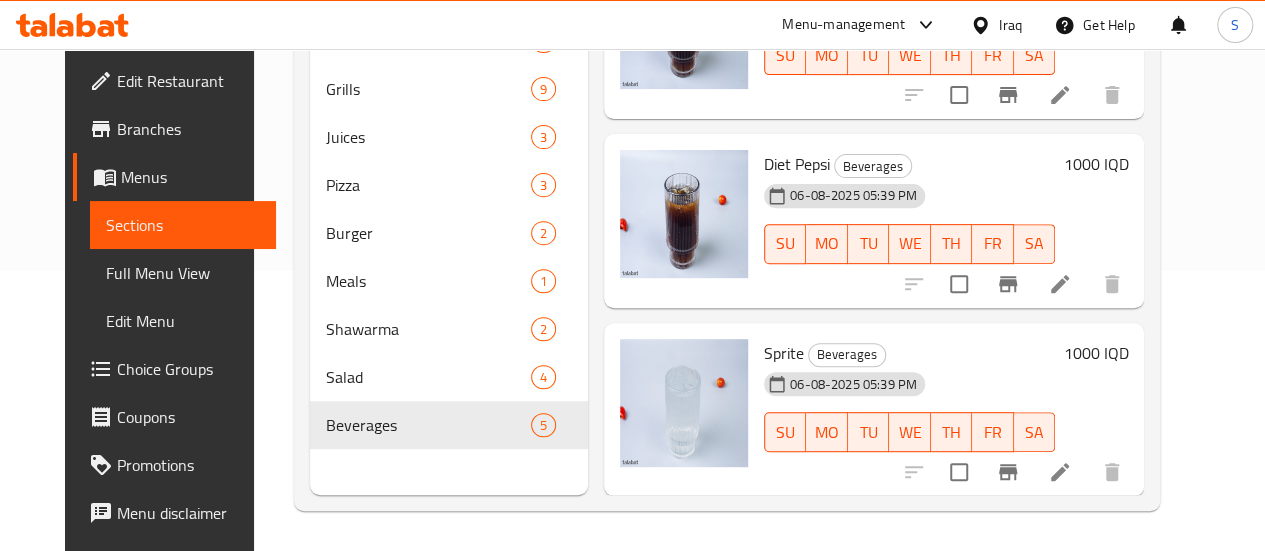 scroll, scrollTop: 0, scrollLeft: 0, axis: both 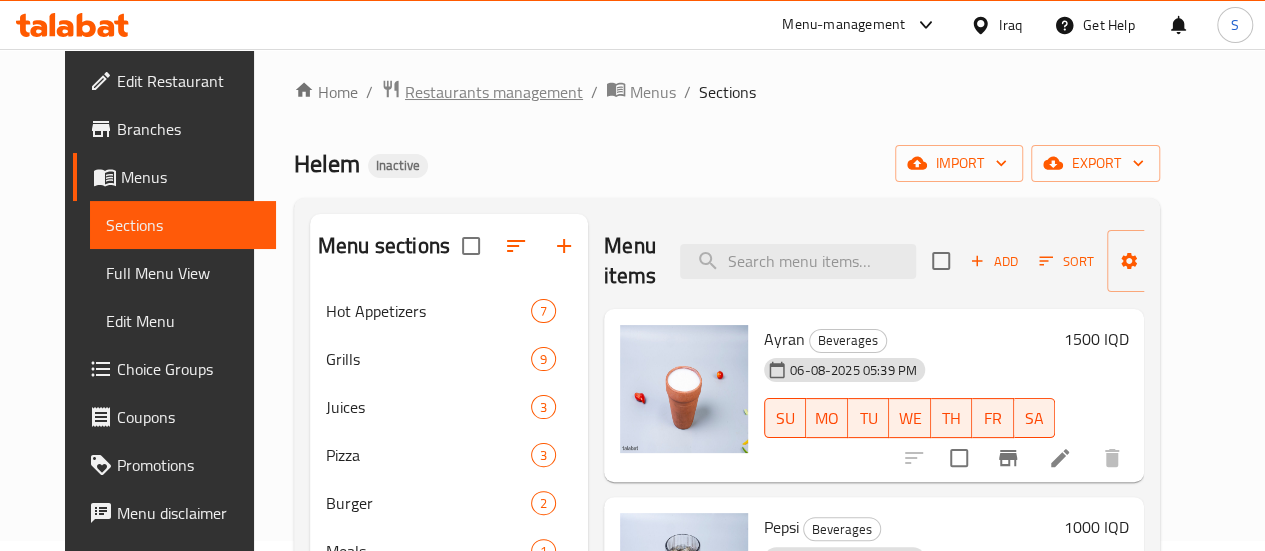 click on "Restaurants management" at bounding box center (494, 92) 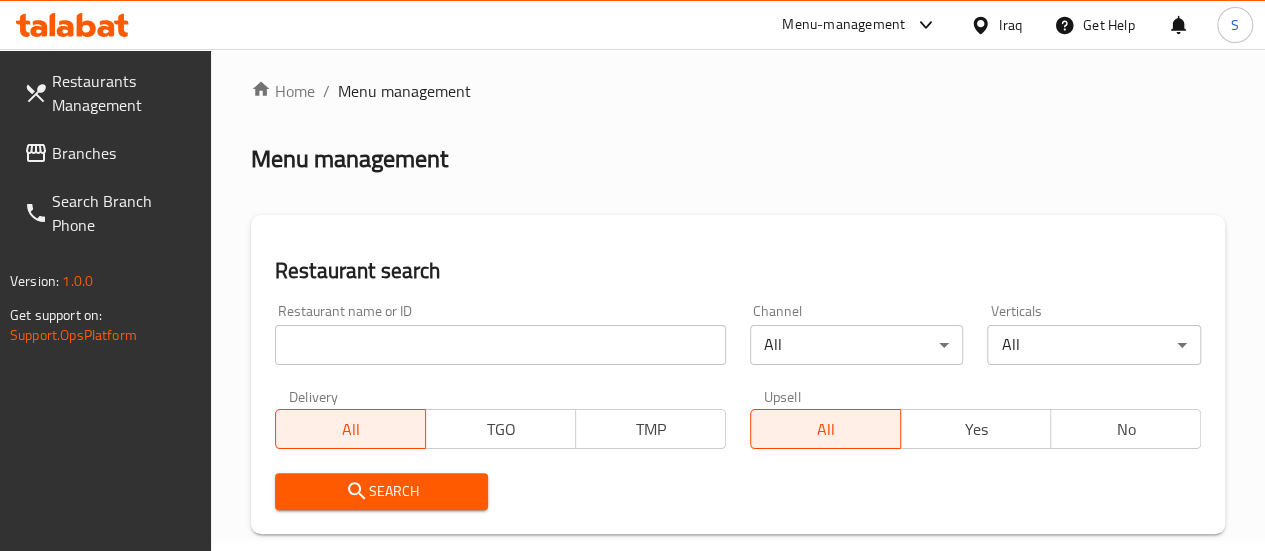 click on "Branches" at bounding box center (123, 153) 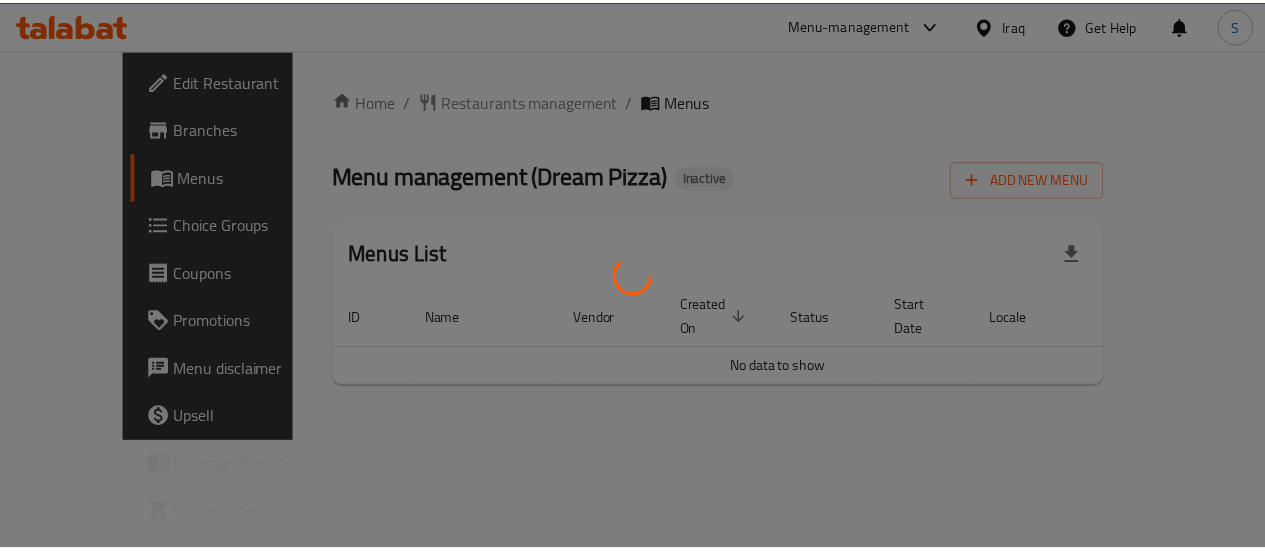 scroll, scrollTop: 0, scrollLeft: 0, axis: both 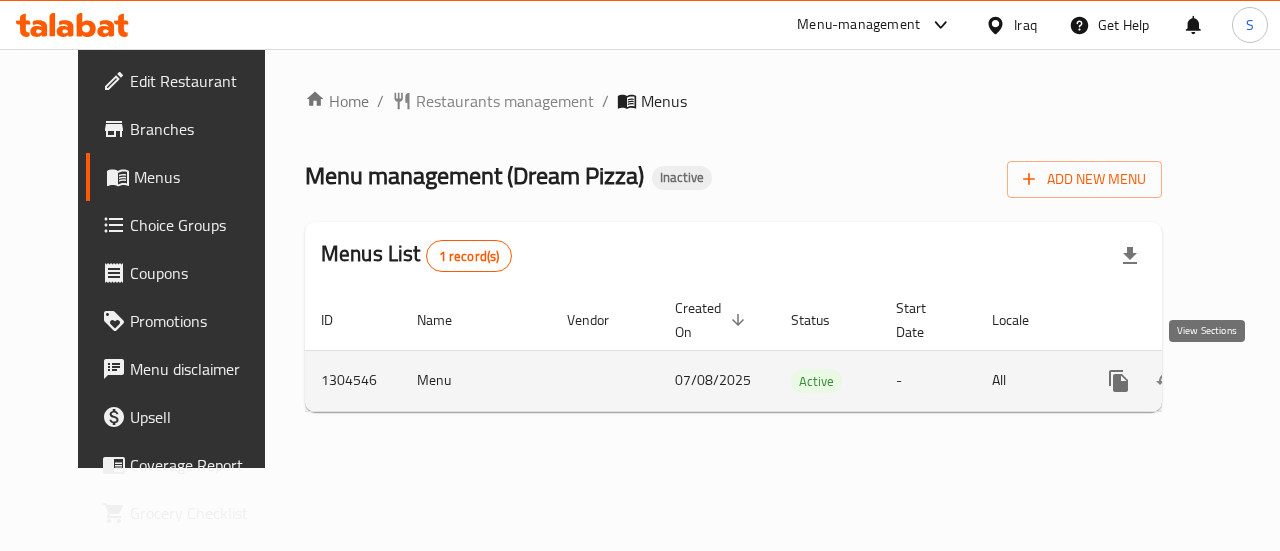 click 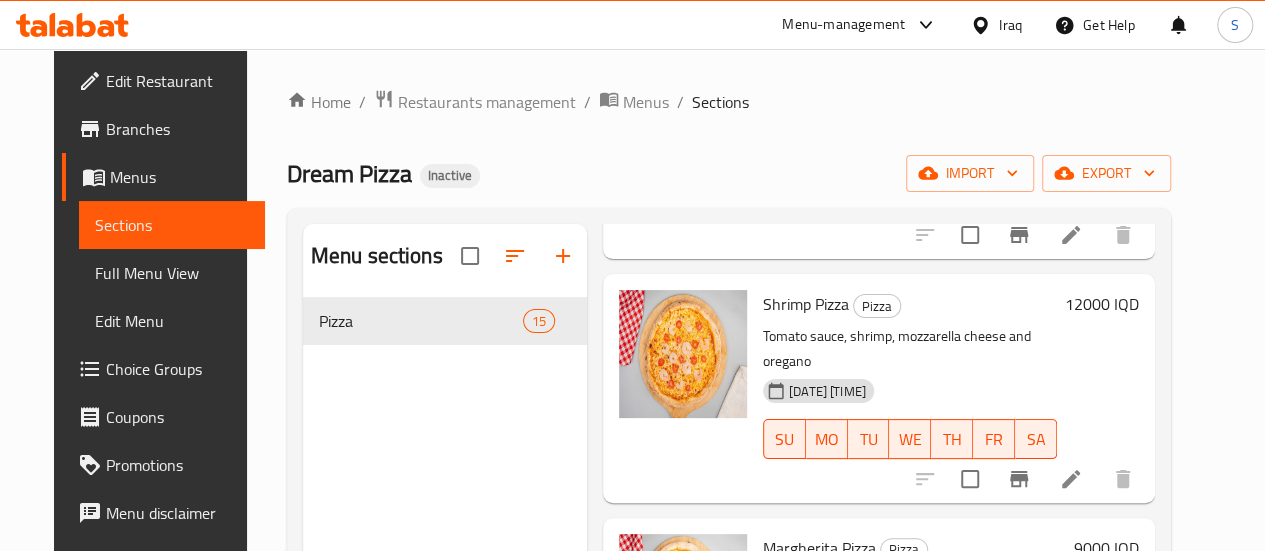 scroll, scrollTop: 2906, scrollLeft: 0, axis: vertical 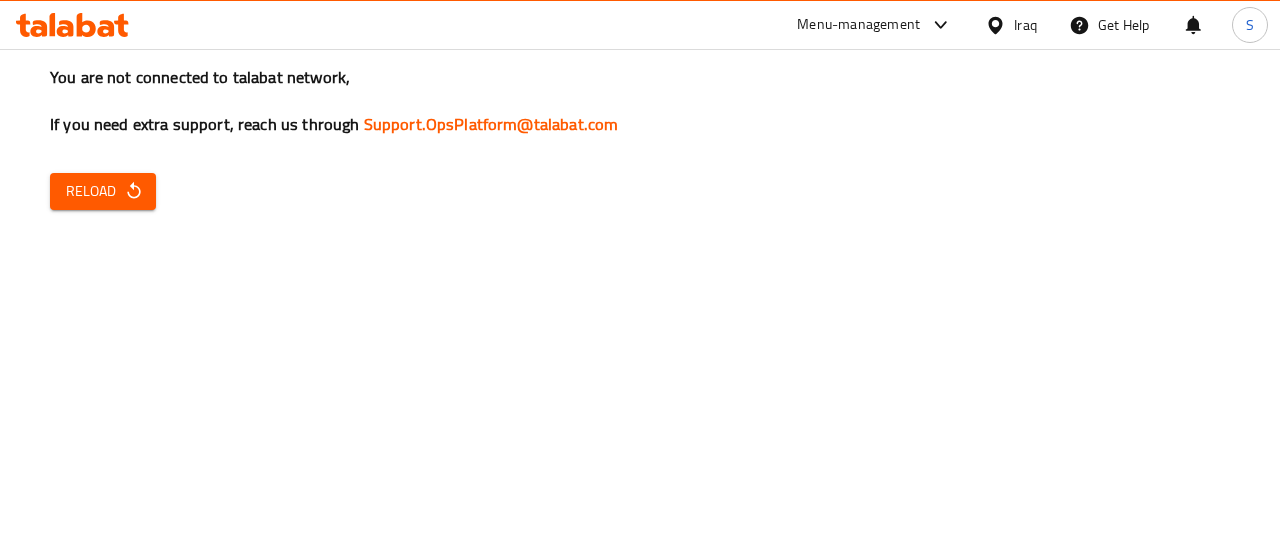drag, startPoint x: 116, startPoint y: 213, endPoint x: 116, endPoint y: 179, distance: 34 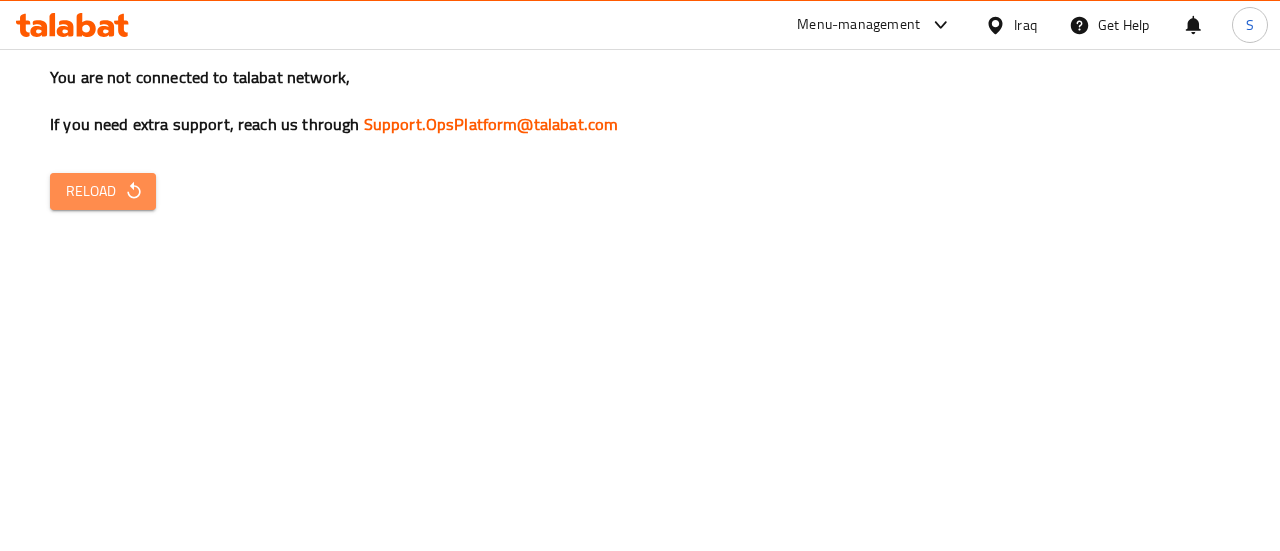click on "Reload" at bounding box center [103, 191] 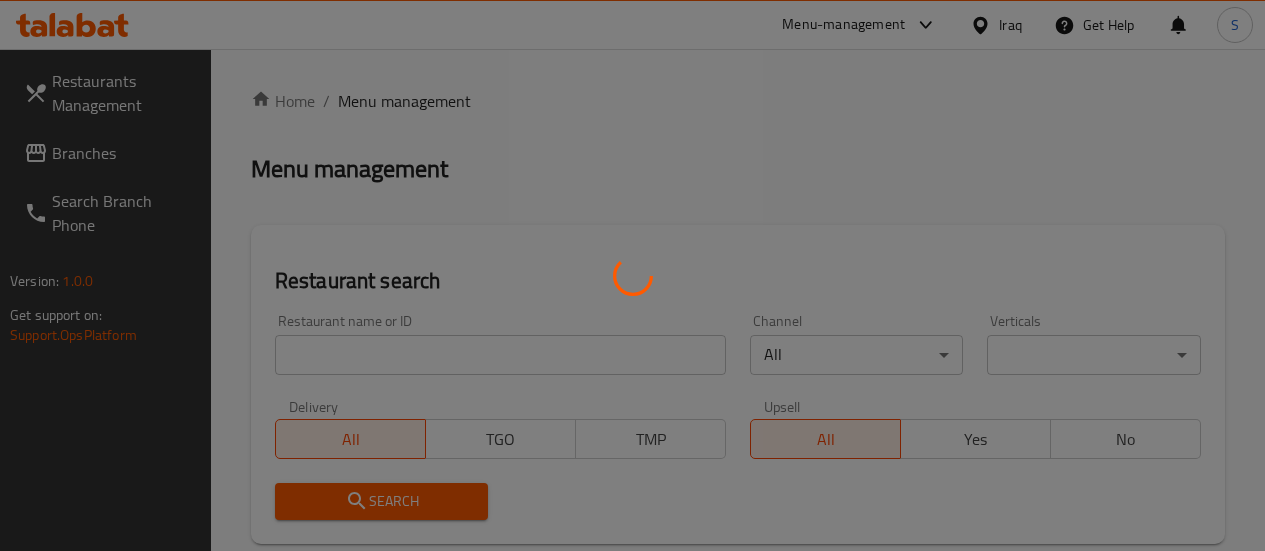 scroll, scrollTop: 0, scrollLeft: 0, axis: both 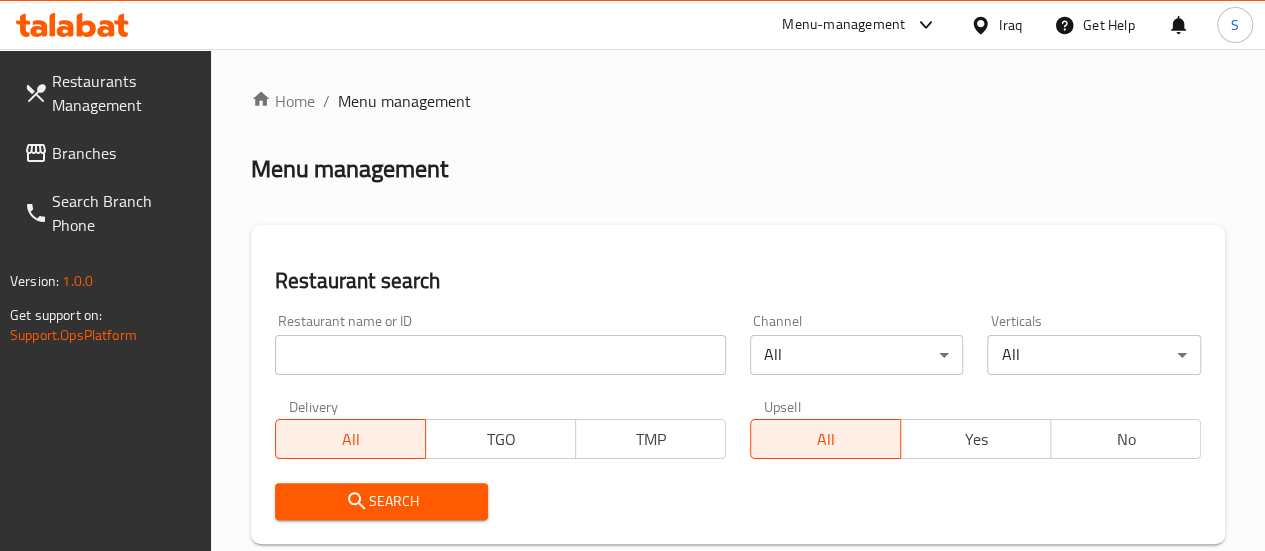click on "Branches" at bounding box center [109, 153] 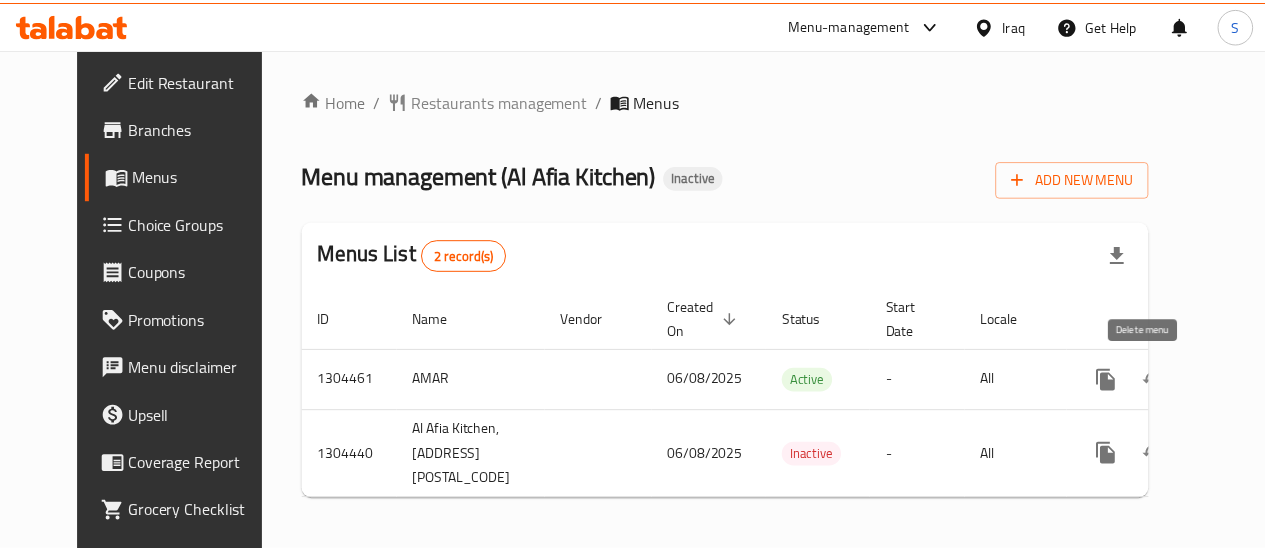 scroll, scrollTop: 0, scrollLeft: 0, axis: both 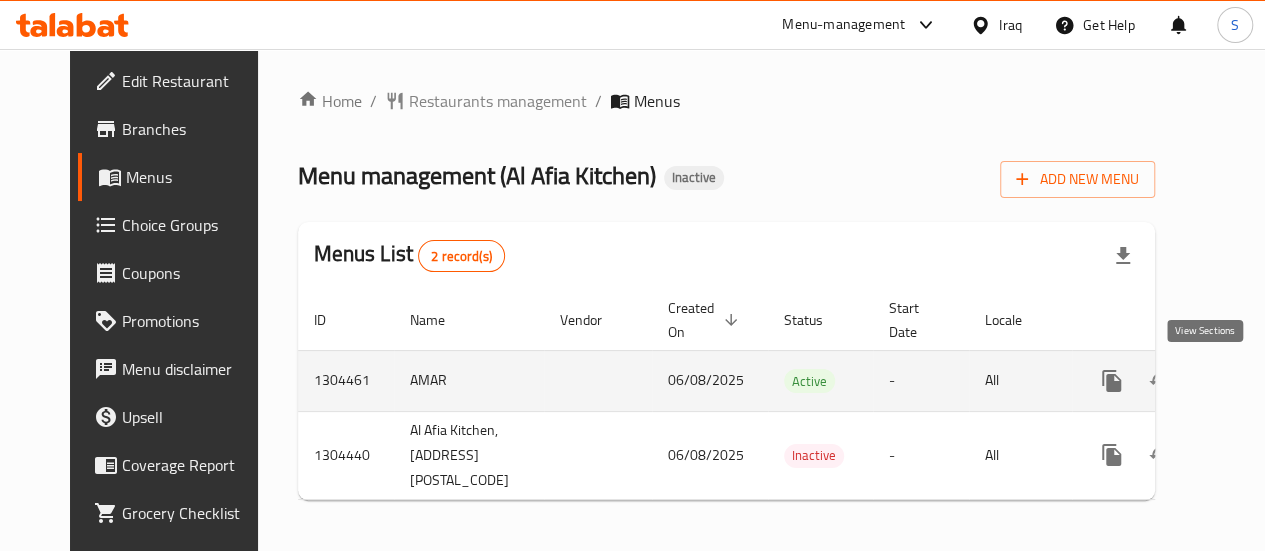 click 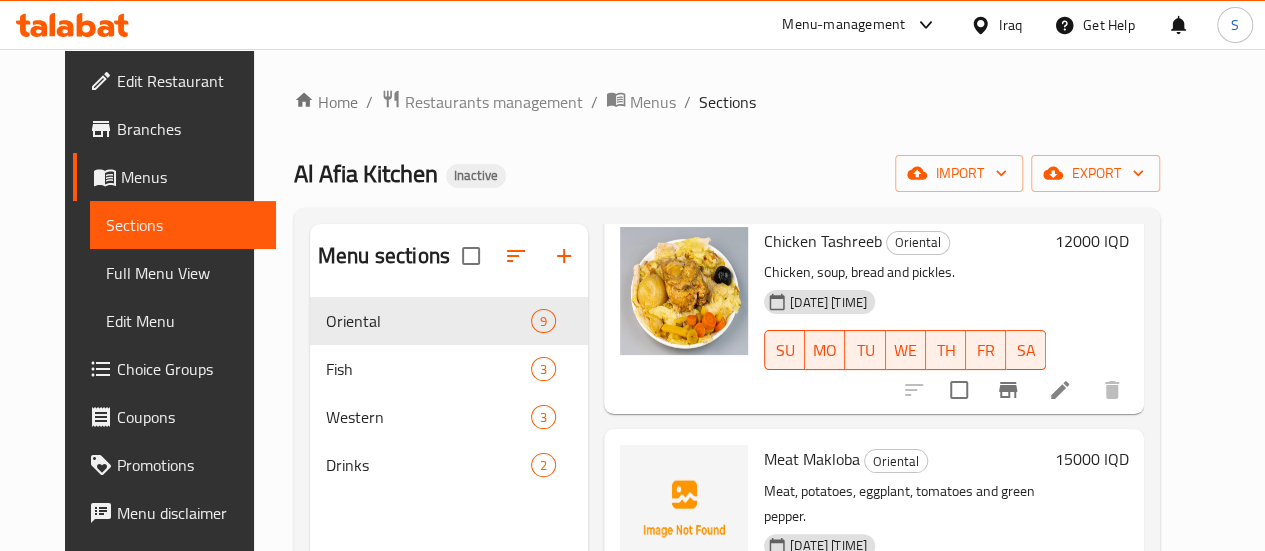 scroll, scrollTop: 1494, scrollLeft: 0, axis: vertical 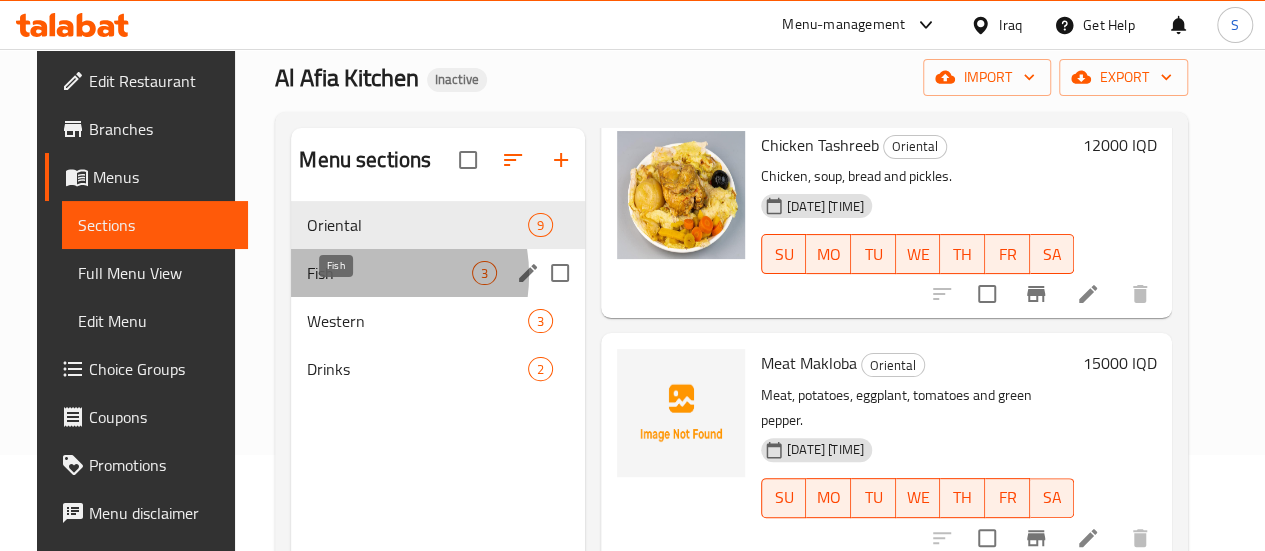 click on "Fish" at bounding box center (389, 273) 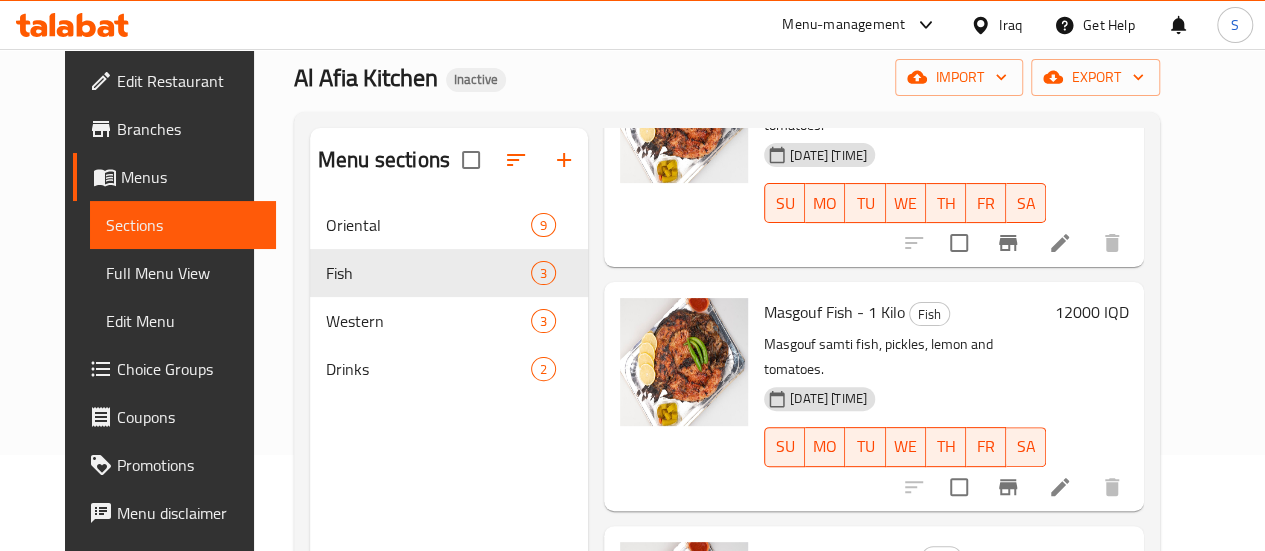 scroll, scrollTop: 0, scrollLeft: 0, axis: both 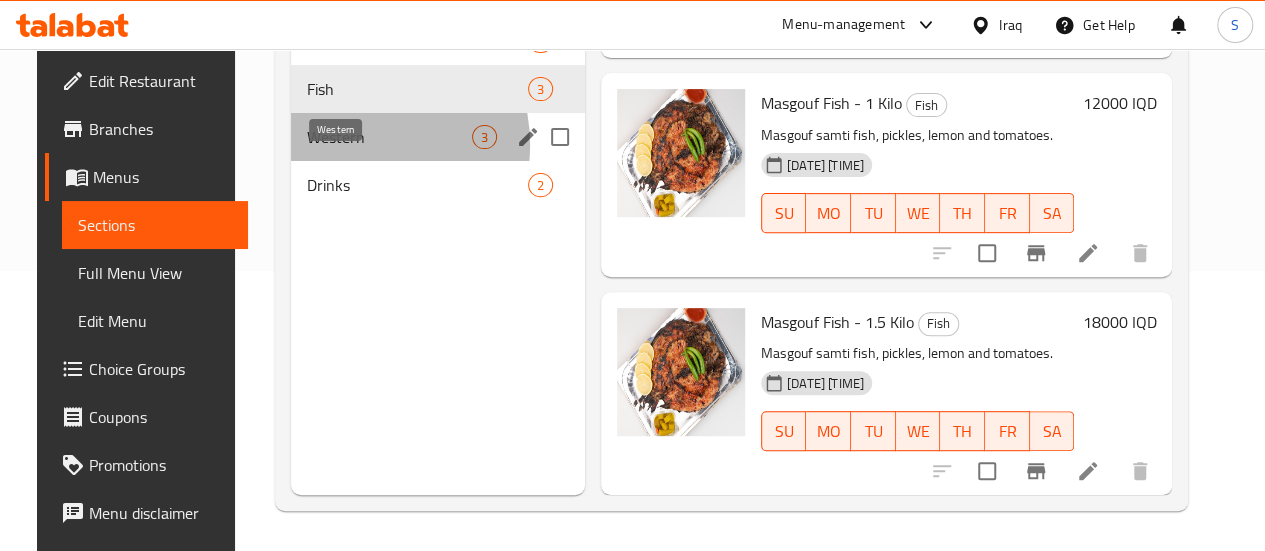click on "Western" at bounding box center [389, 137] 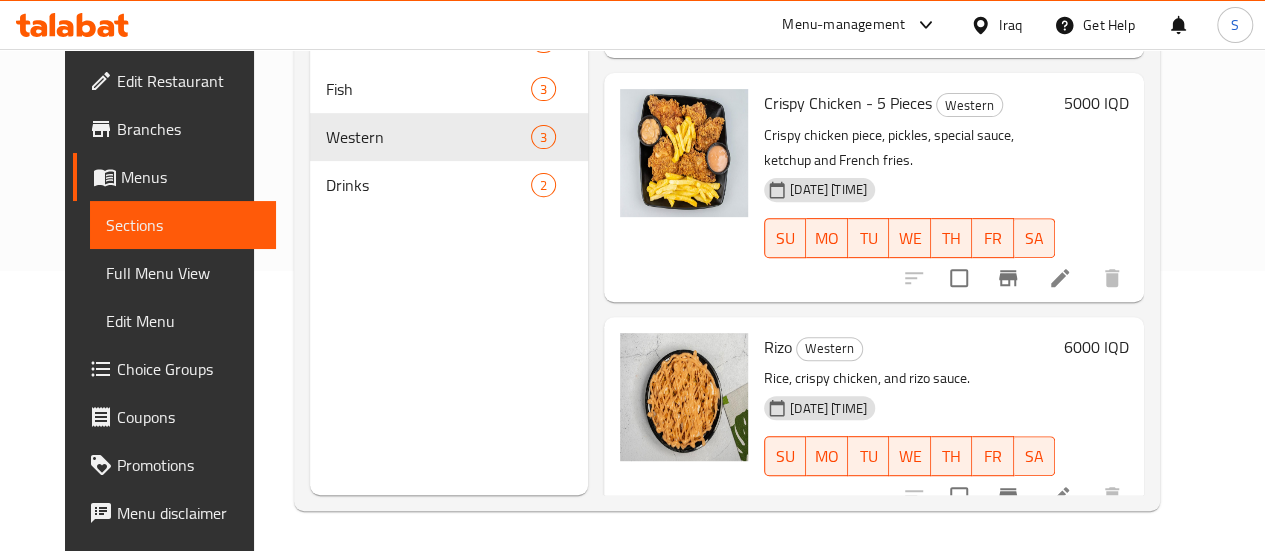 scroll, scrollTop: 0, scrollLeft: 0, axis: both 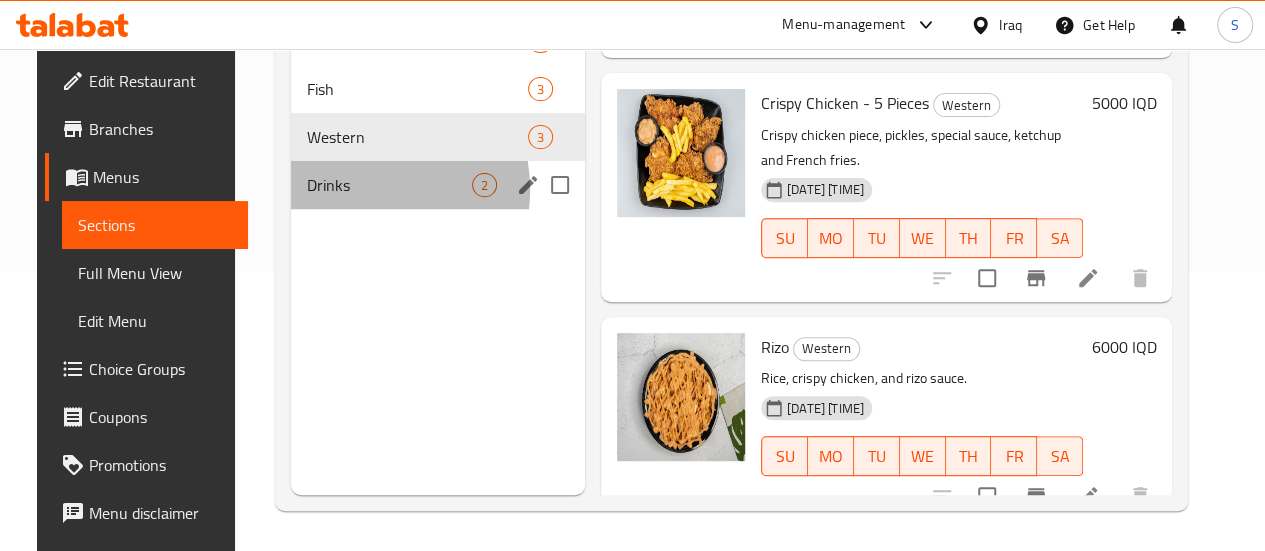 click on "Drinks" at bounding box center (389, 185) 